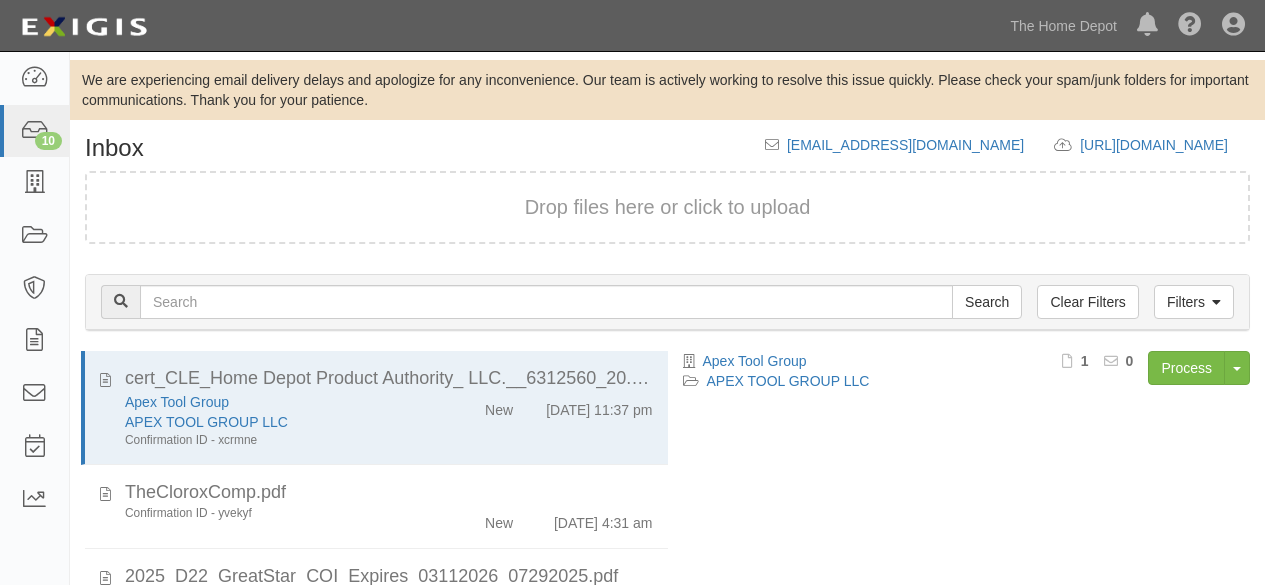 scroll, scrollTop: 125, scrollLeft: 0, axis: vertical 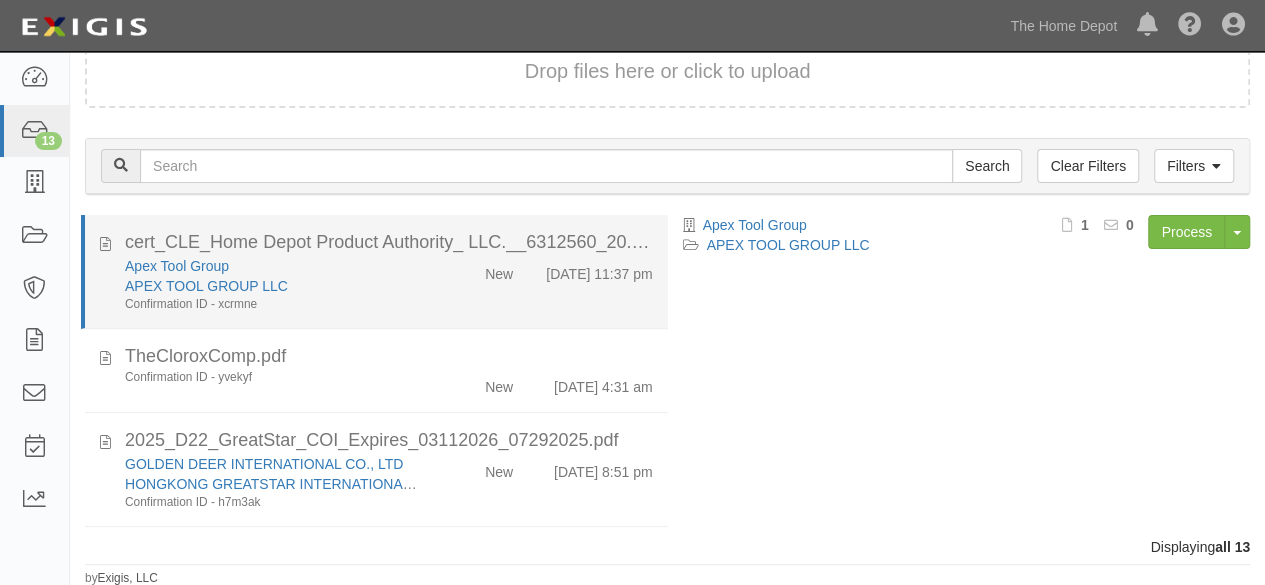 click on "APEX TOOL GROUP LLC" at bounding box center [272, 286] 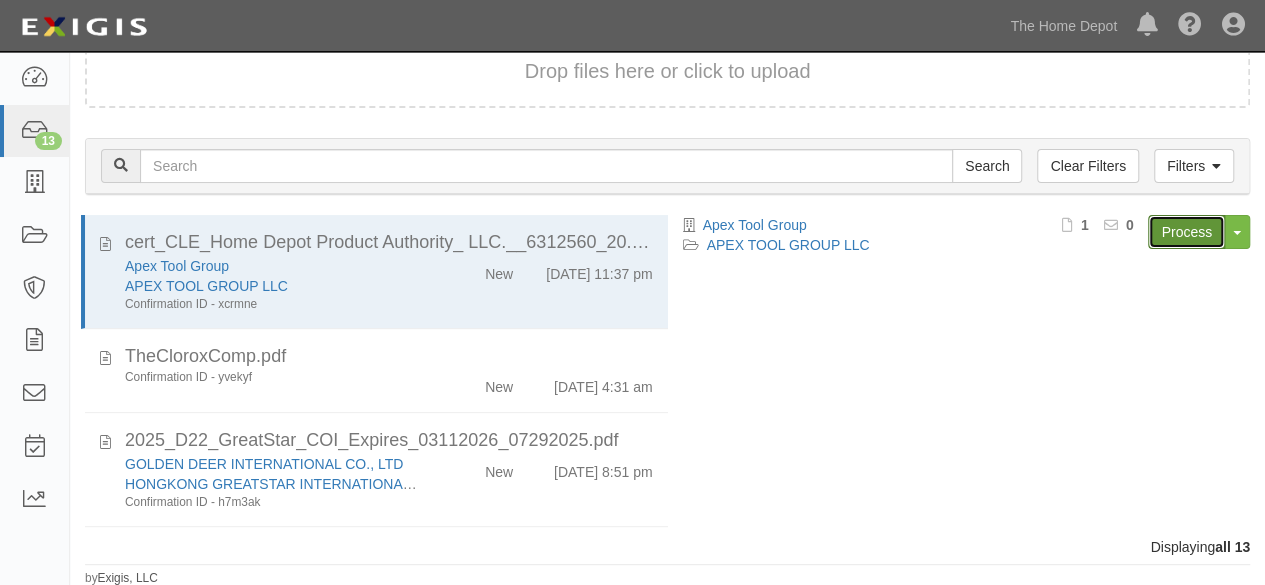 click on "Process" at bounding box center [1186, 232] 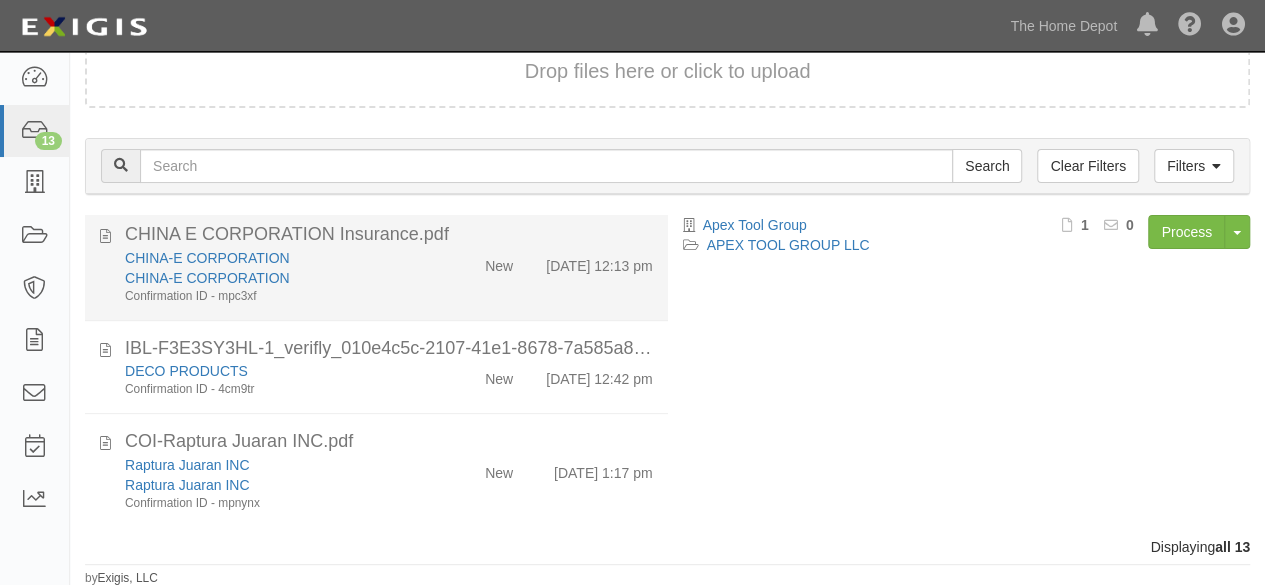 scroll, scrollTop: 1047, scrollLeft: 0, axis: vertical 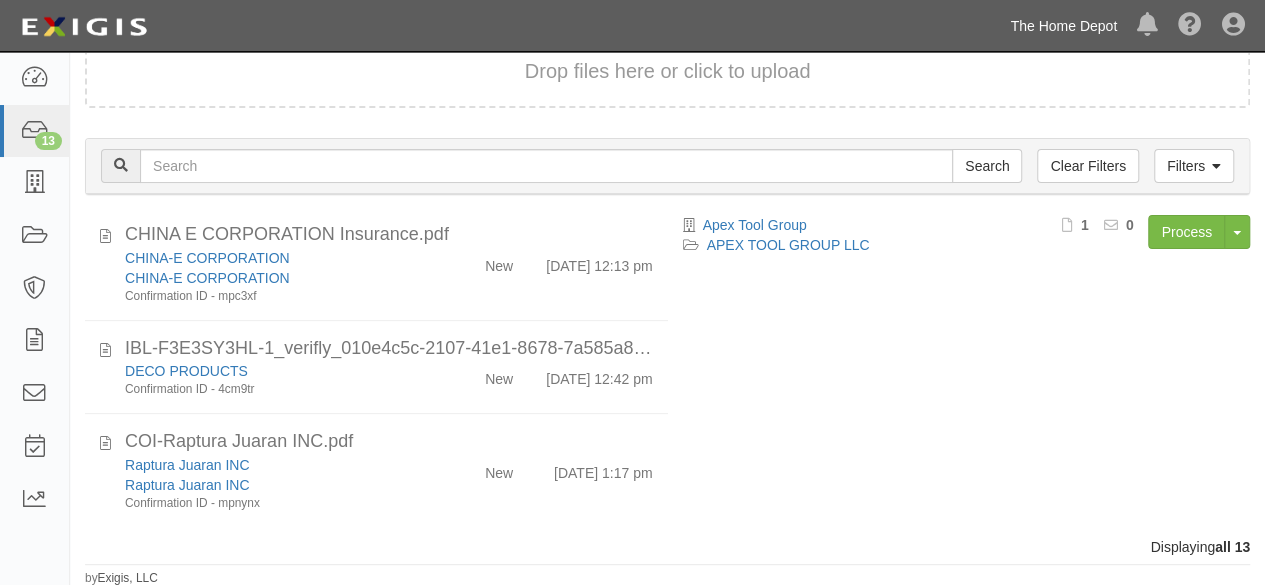 click on "The Home Depot" at bounding box center [1063, 26] 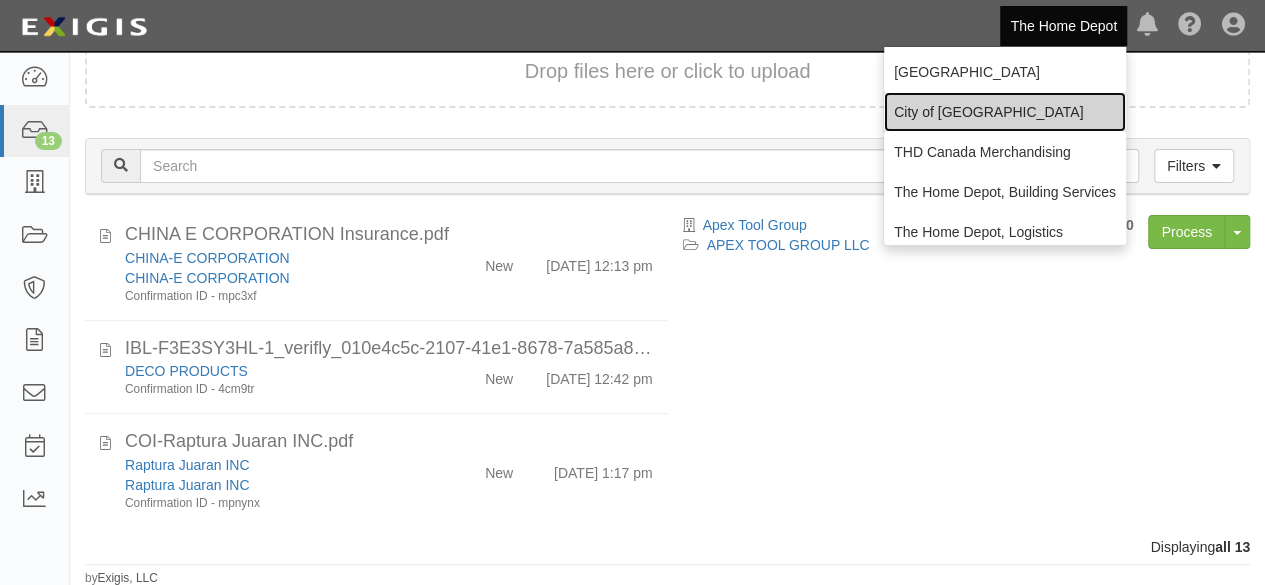 click on "City of [GEOGRAPHIC_DATA]" at bounding box center (1005, 112) 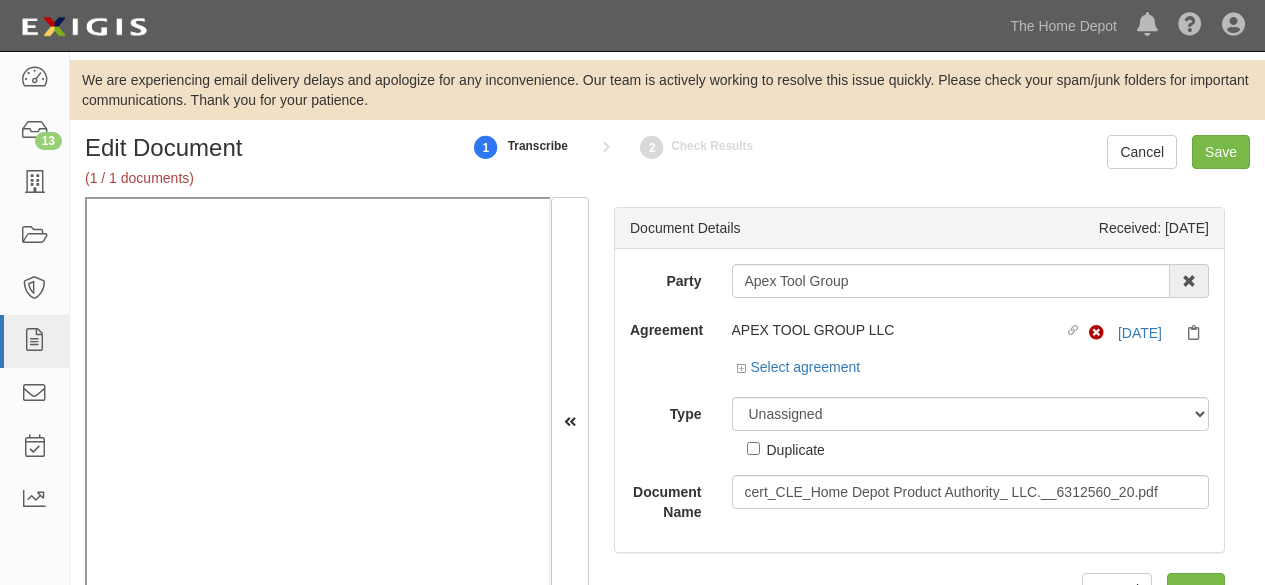scroll, scrollTop: 0, scrollLeft: 0, axis: both 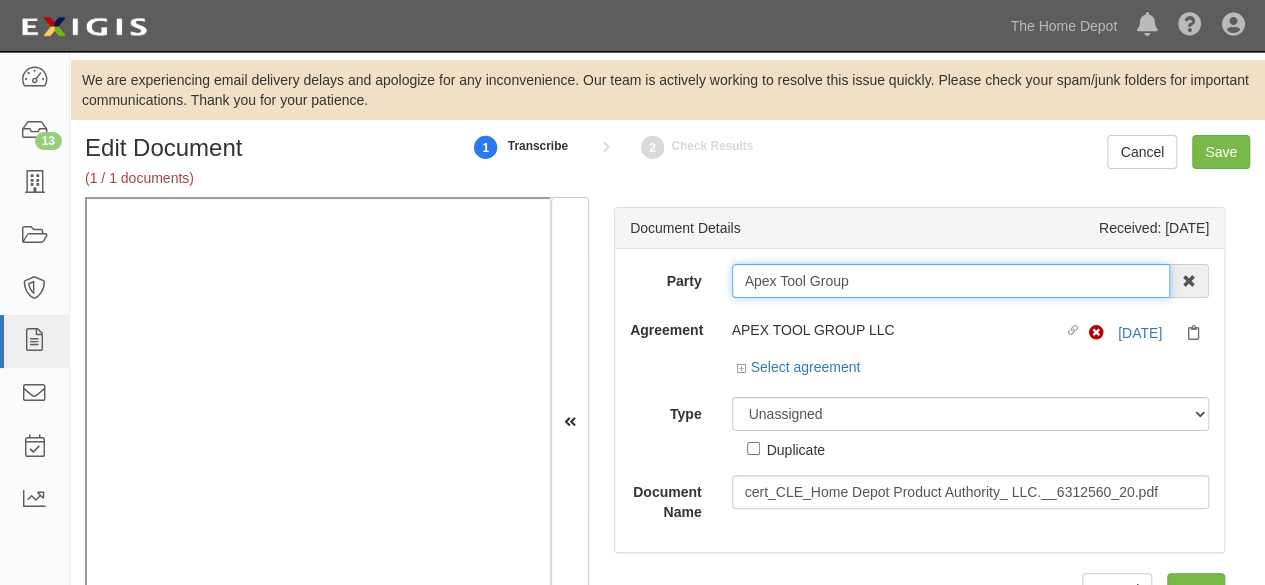 click on "Apex Tool Group" at bounding box center (951, 281) 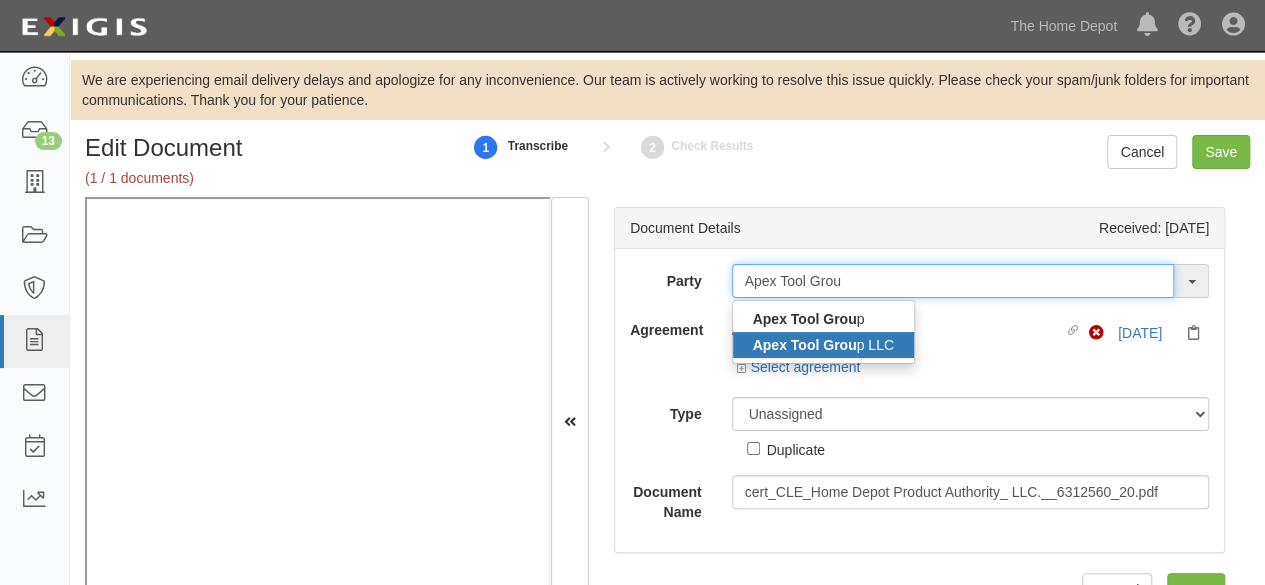 type on "Apex Tool Grou" 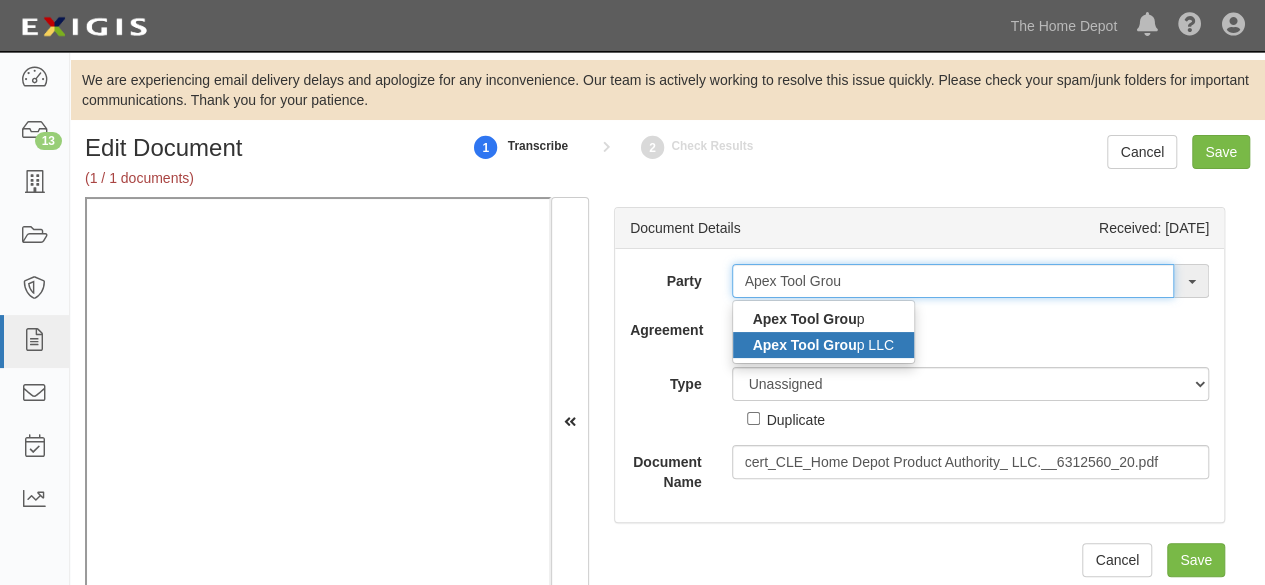 type 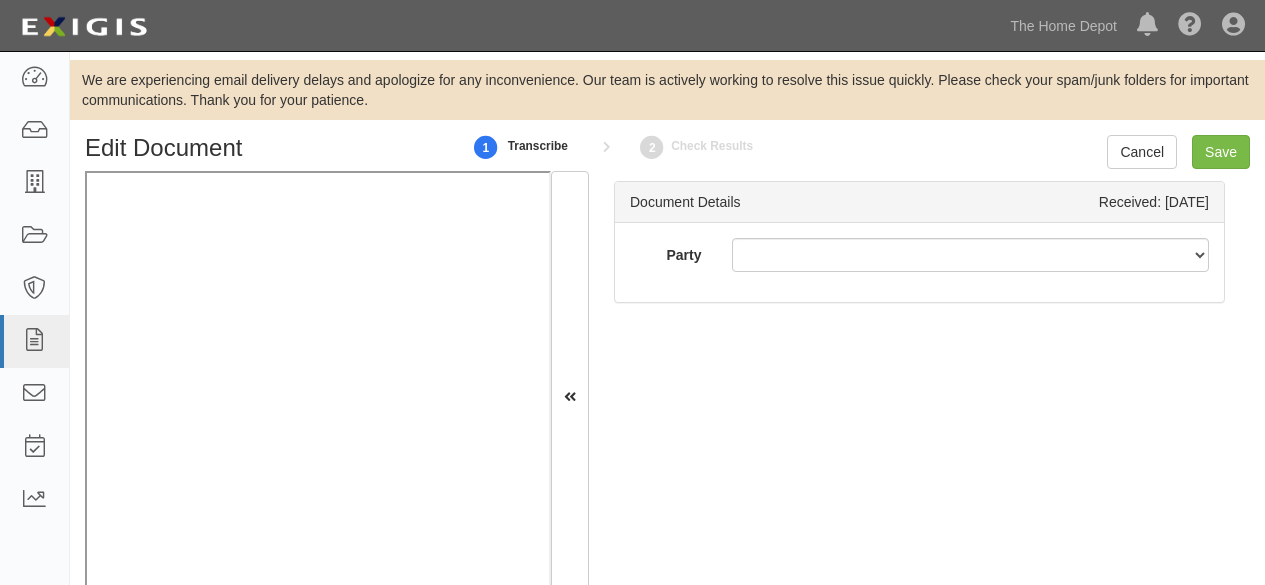scroll, scrollTop: 0, scrollLeft: 0, axis: both 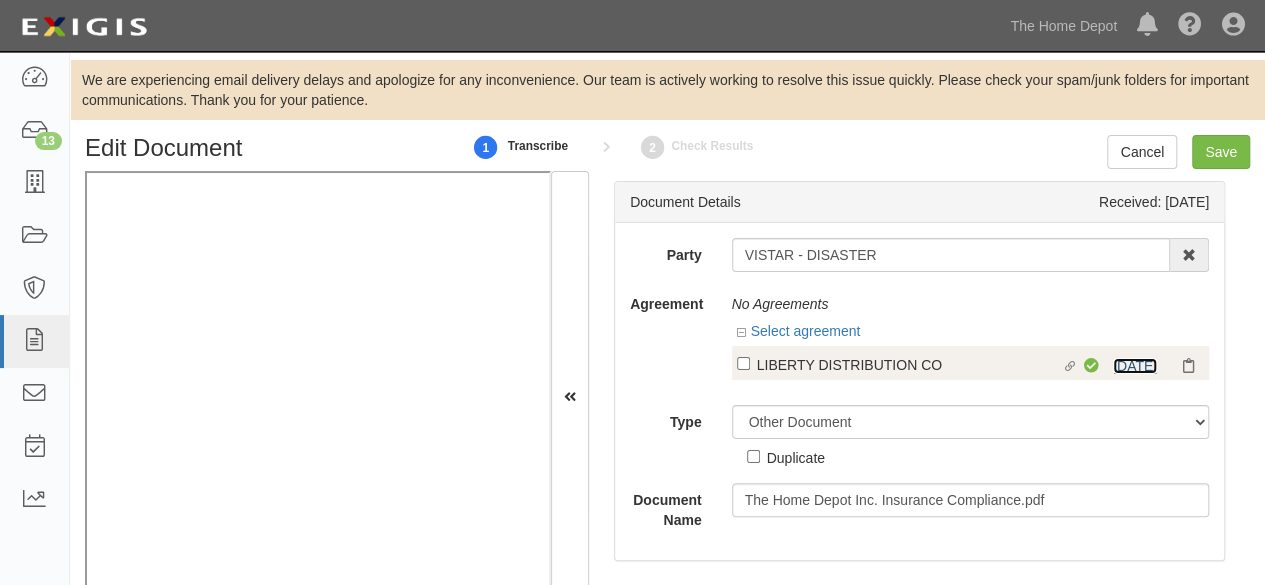 click on "8/1/25" at bounding box center [1135, 366] 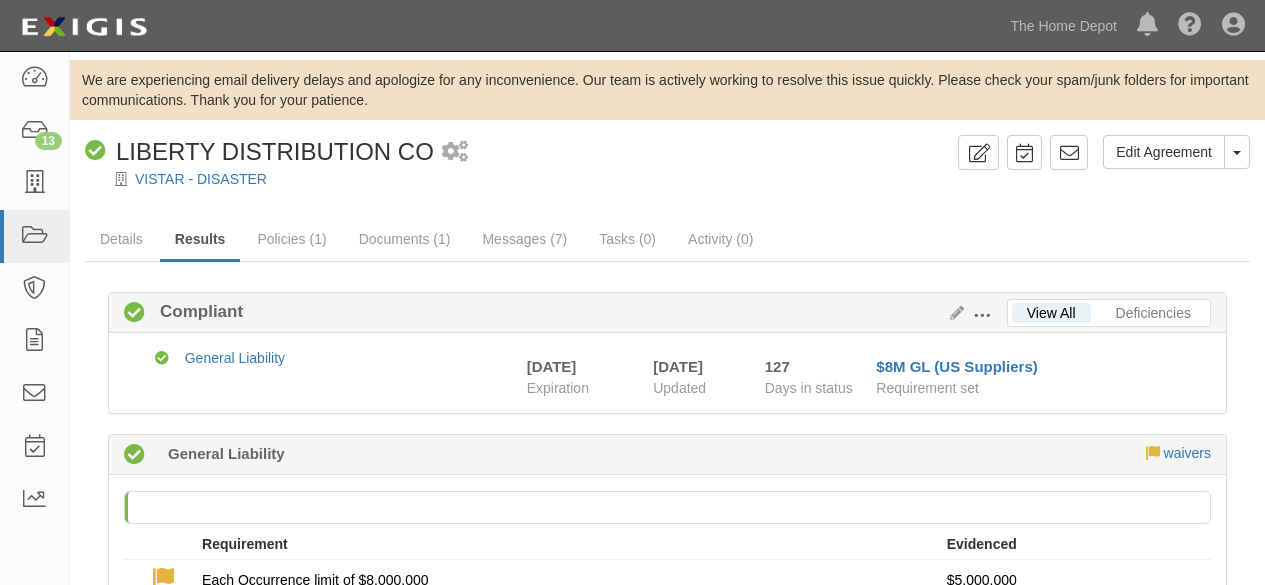 scroll, scrollTop: 0, scrollLeft: 0, axis: both 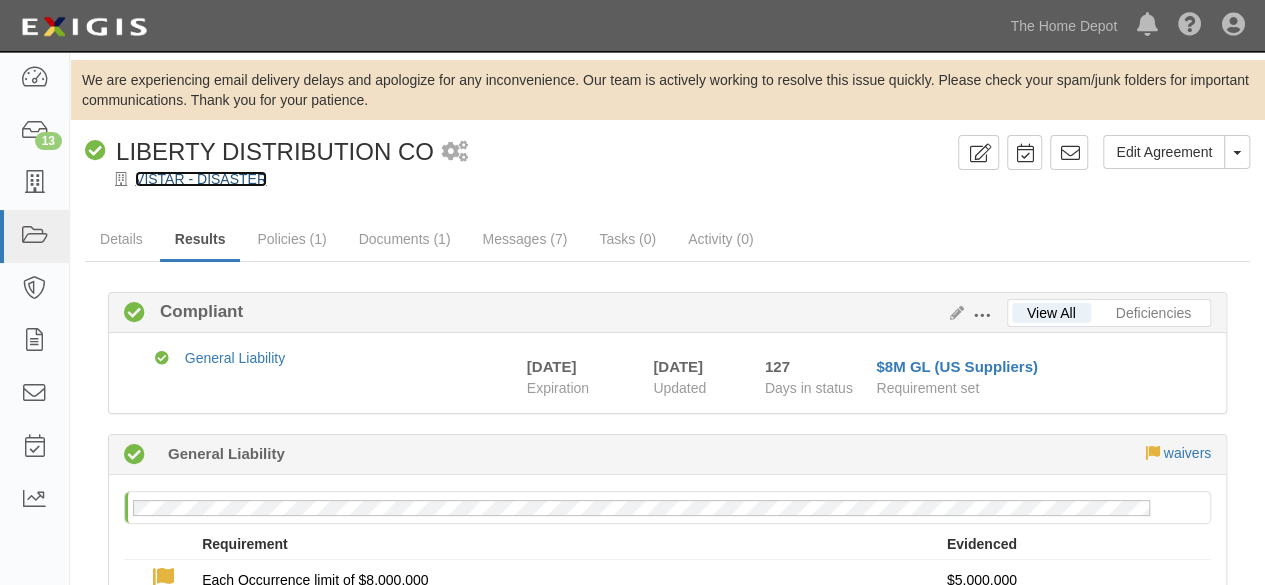click on "VISTAR - DISASTER" at bounding box center (201, 179) 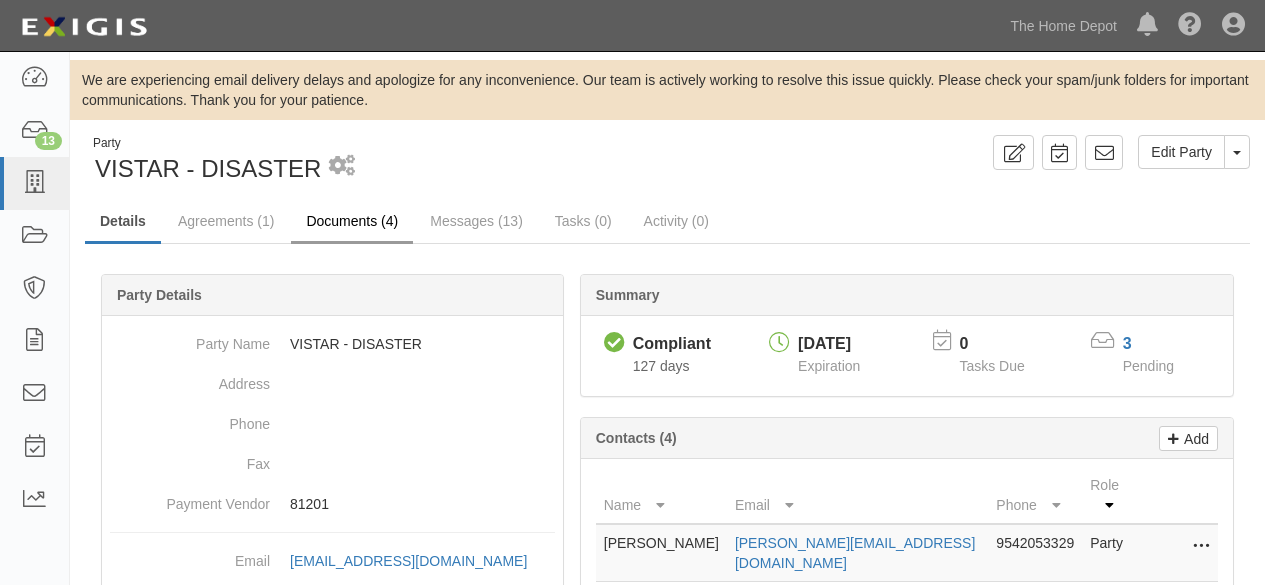 scroll, scrollTop: 0, scrollLeft: 0, axis: both 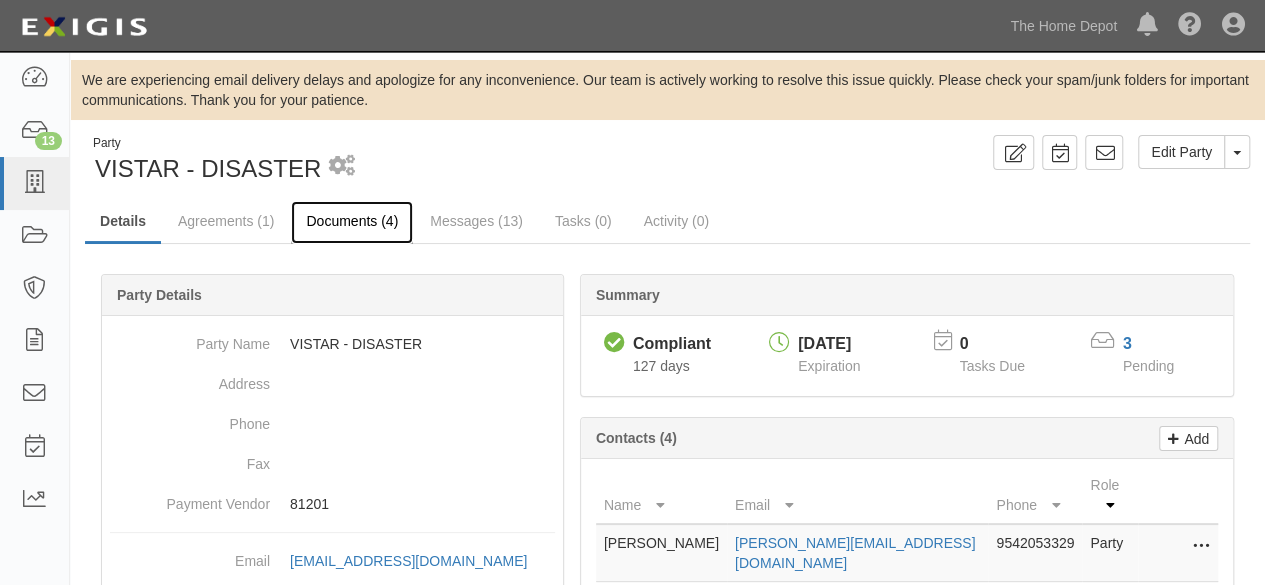 click on "Documents (4)" at bounding box center (352, 222) 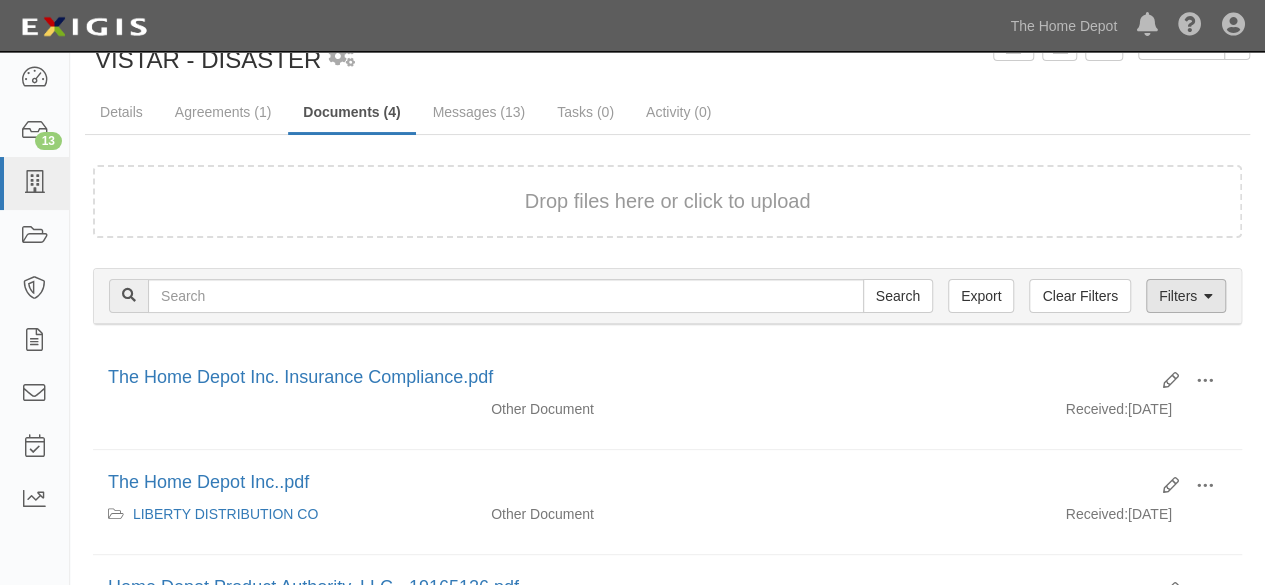 scroll, scrollTop: 0, scrollLeft: 0, axis: both 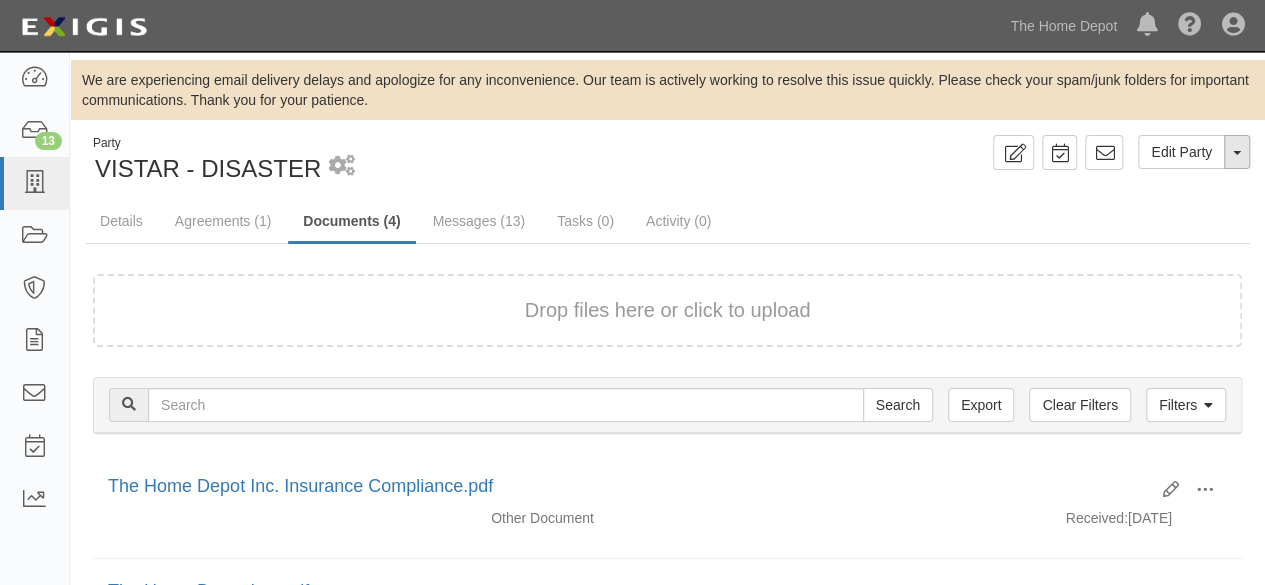 click on "Toggle Party Dropdown" at bounding box center [1237, 152] 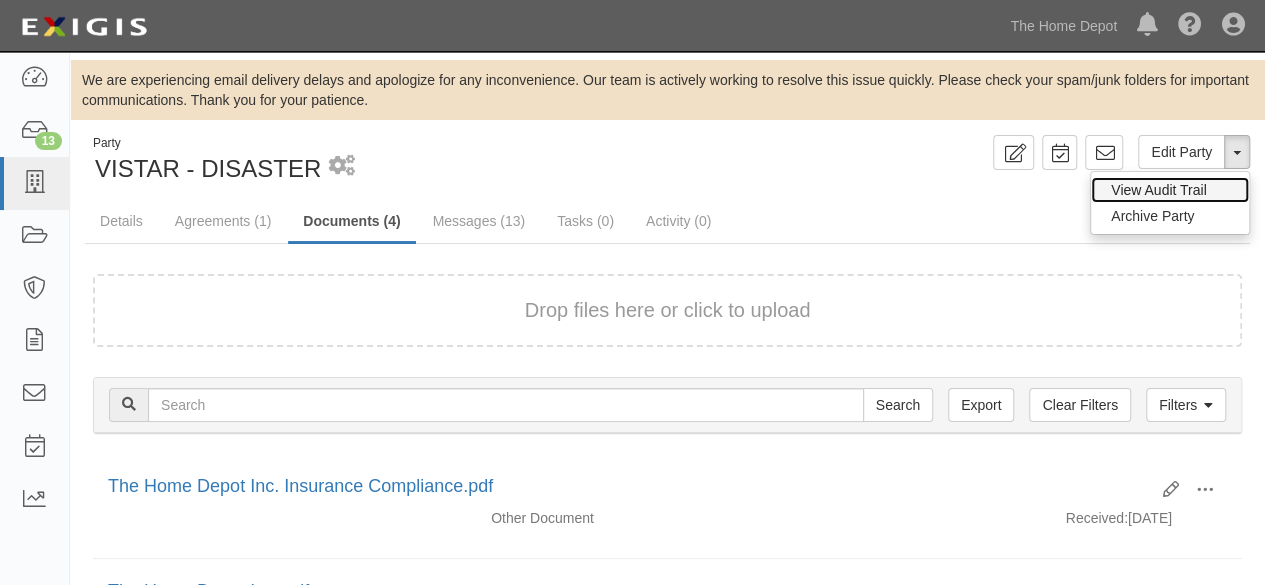 click on "View Audit Trail" at bounding box center (1170, 190) 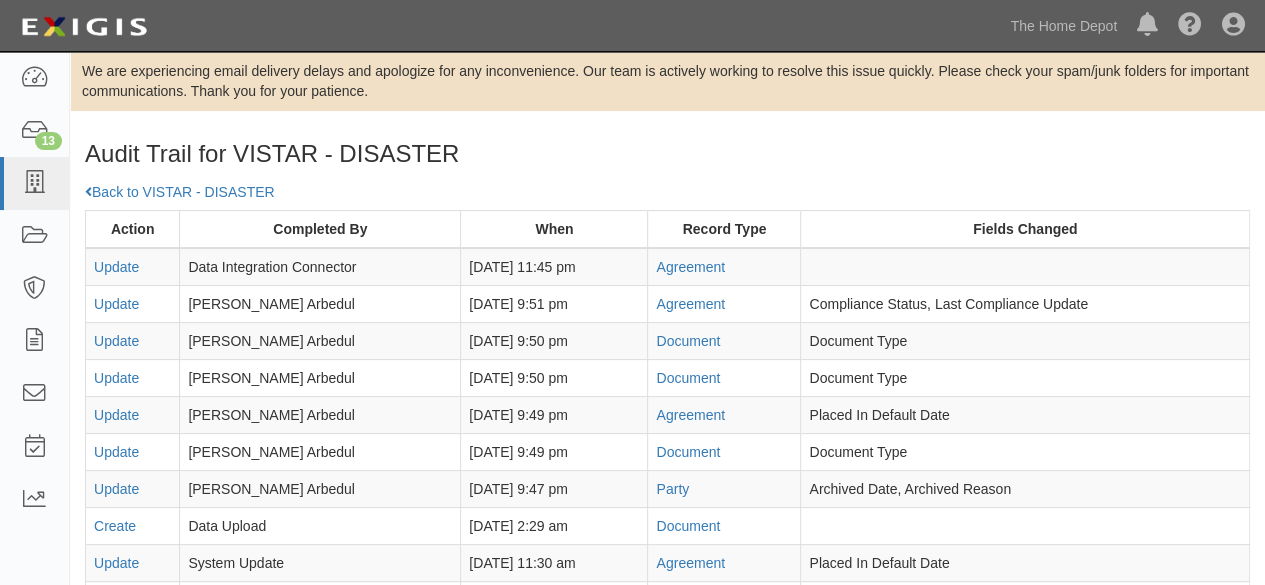 scroll, scrollTop: 0, scrollLeft: 0, axis: both 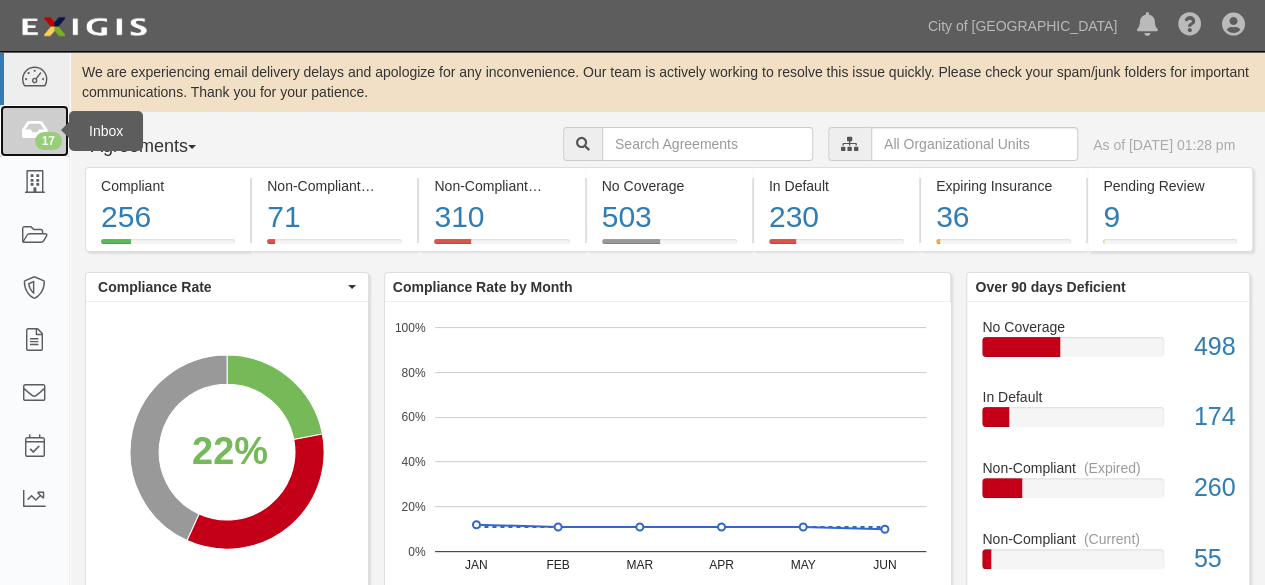 click on "17" at bounding box center [48, 141] 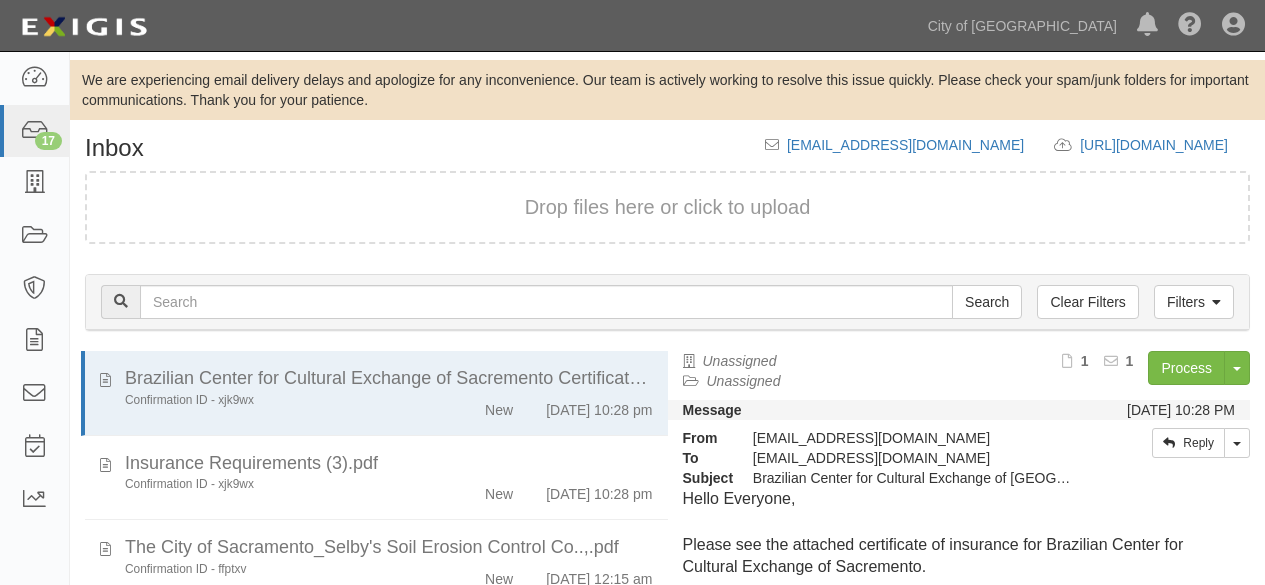 scroll, scrollTop: 0, scrollLeft: 0, axis: both 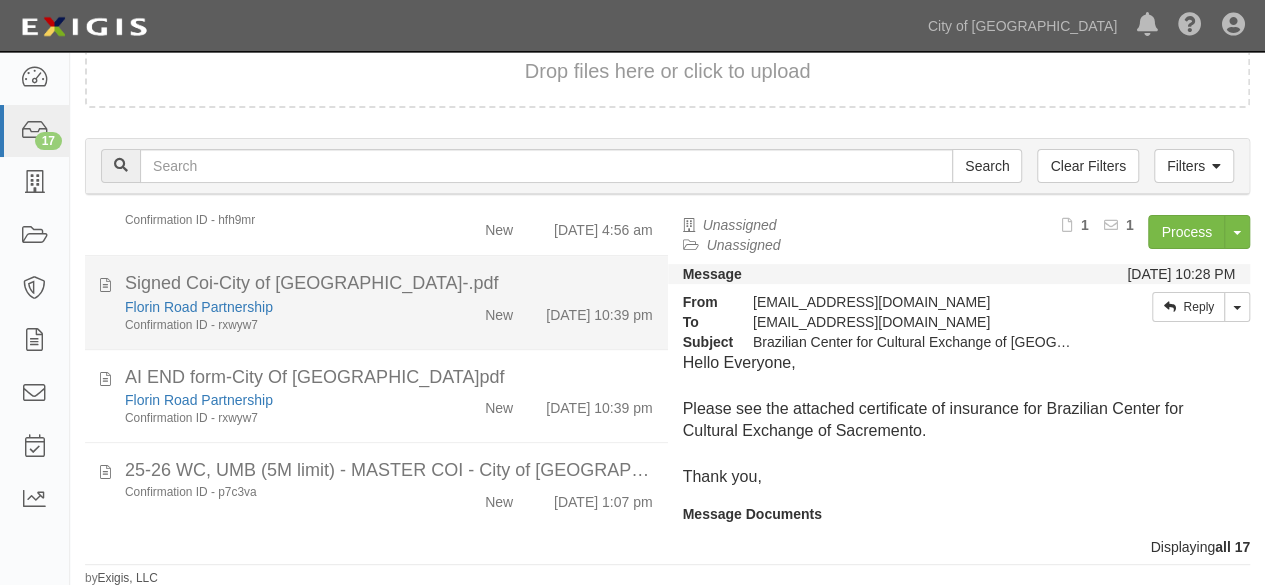 click on "Florin Road Partnership
Confirmation ID - rxwyw7" 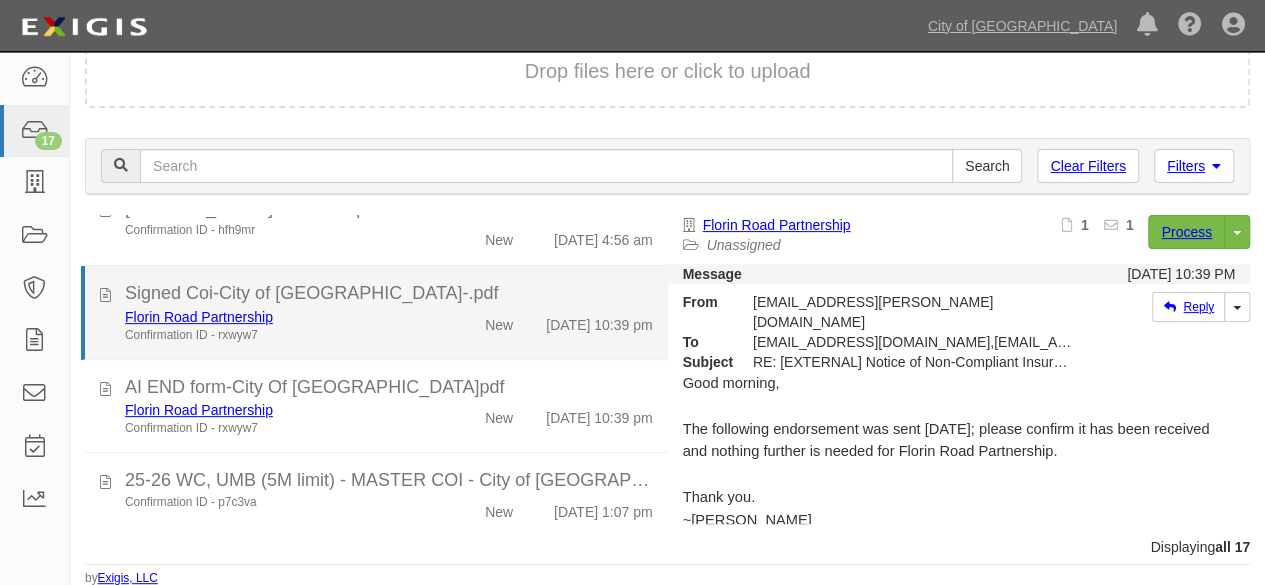 scroll, scrollTop: 1252, scrollLeft: 0, axis: vertical 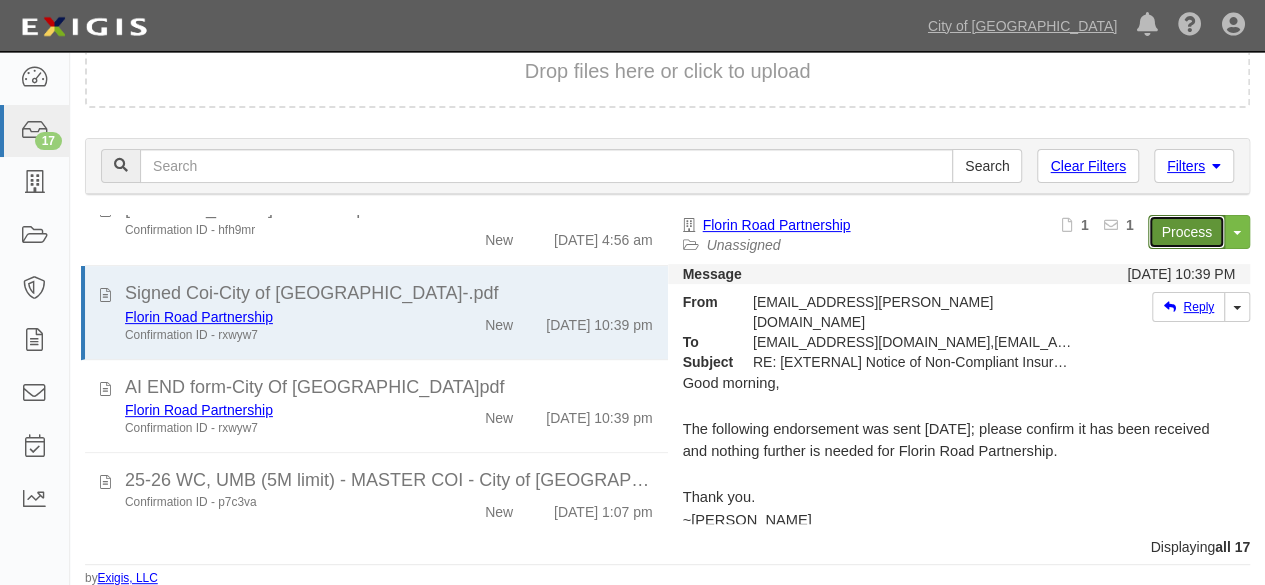 click on "Process" at bounding box center [1186, 232] 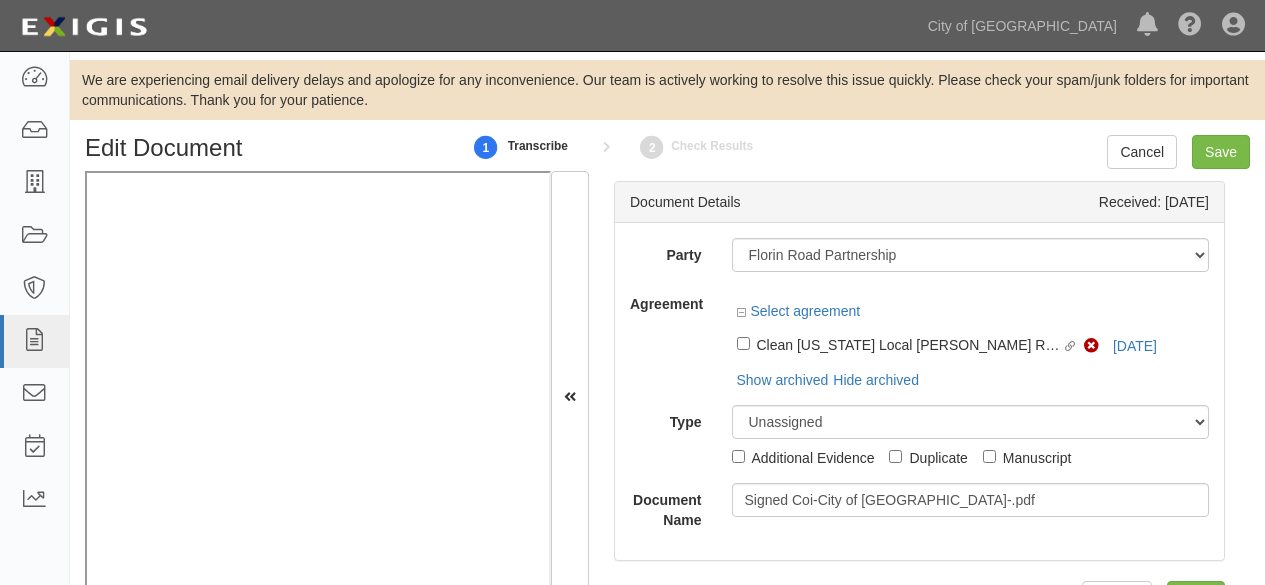 scroll, scrollTop: 0, scrollLeft: 0, axis: both 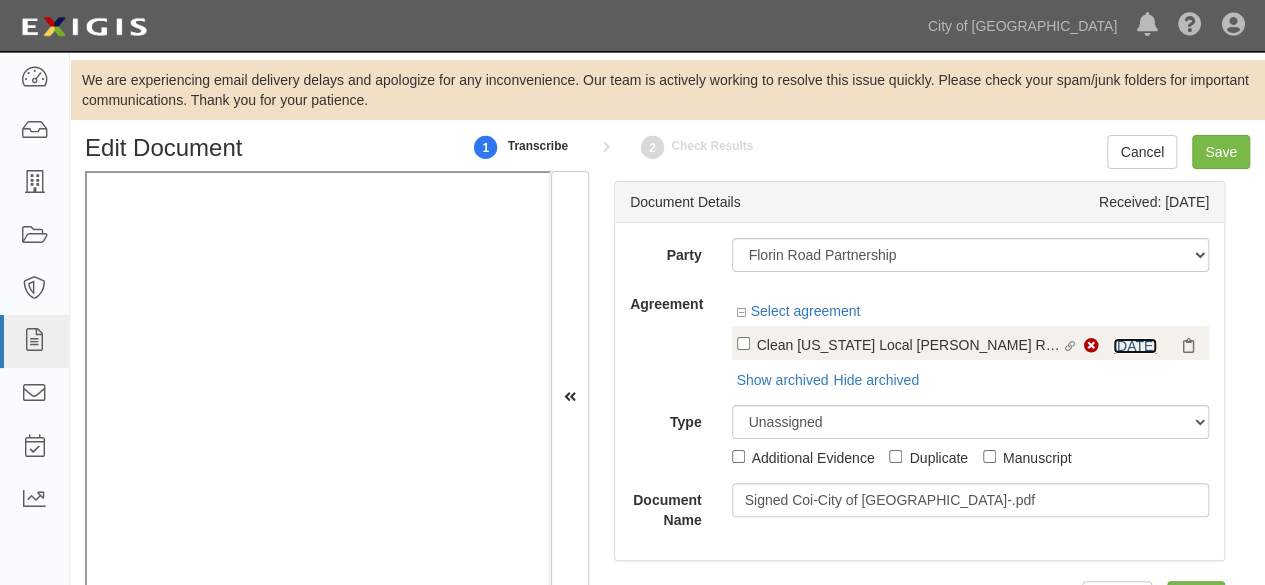 click on "[DATE]" at bounding box center [1135, 346] 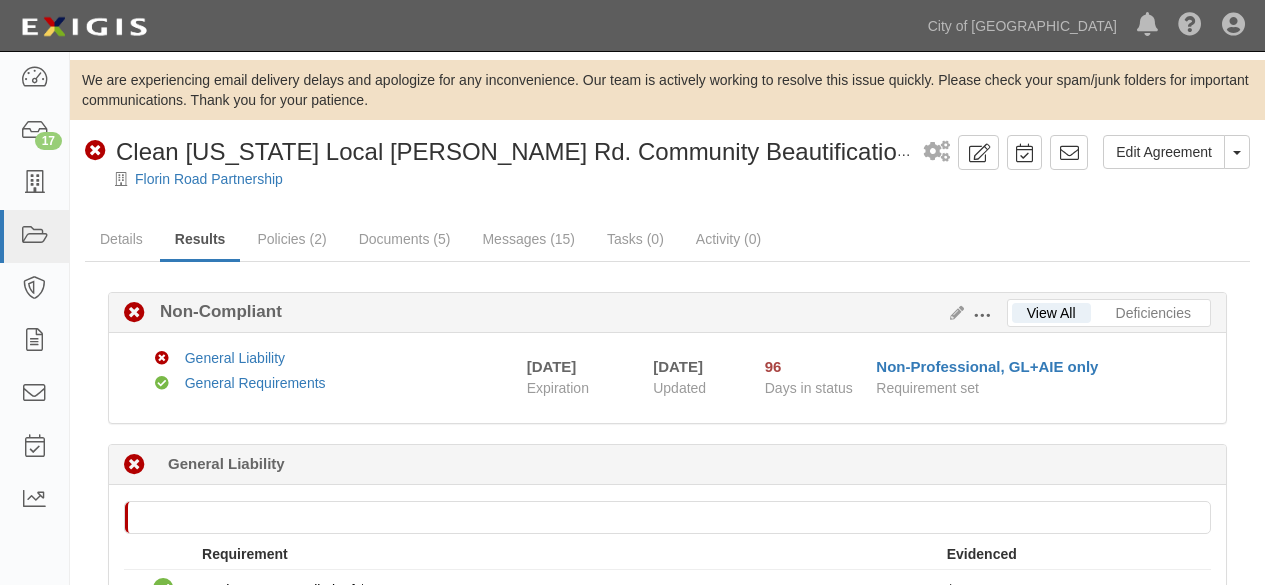 scroll, scrollTop: 0, scrollLeft: 0, axis: both 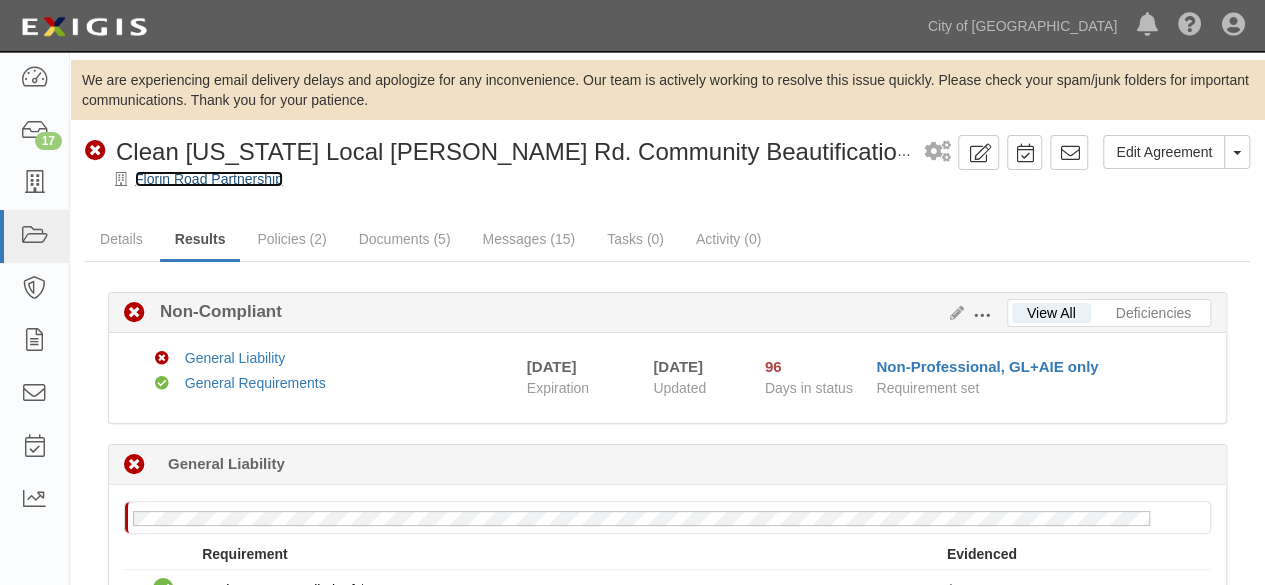 click on "Florin Road Partnership" at bounding box center [209, 179] 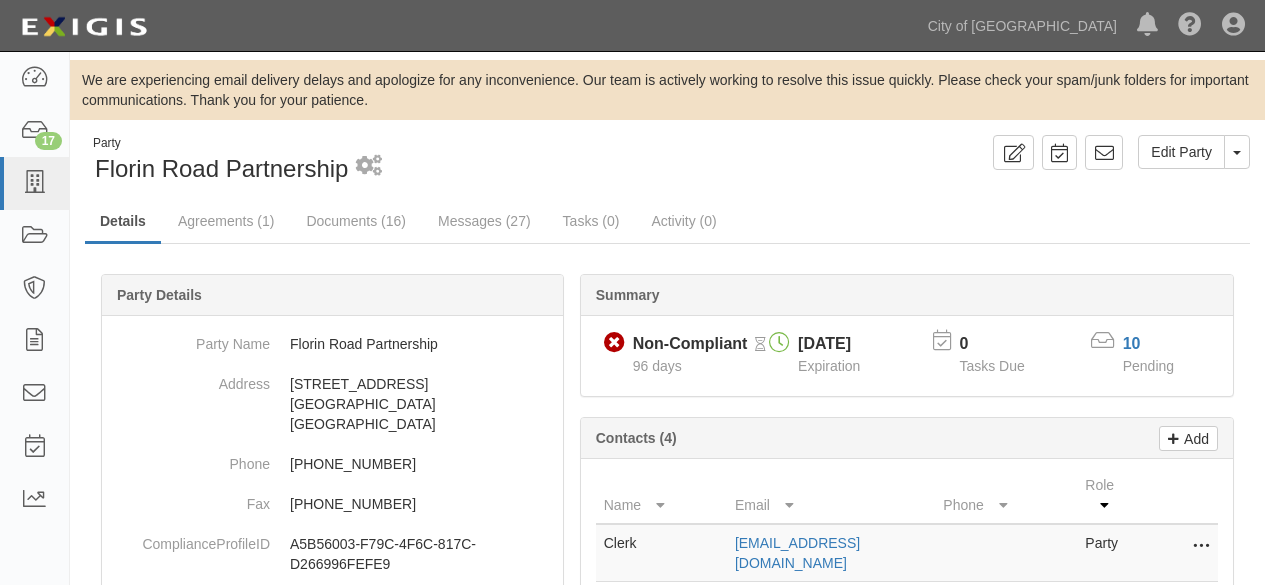 scroll, scrollTop: 0, scrollLeft: 0, axis: both 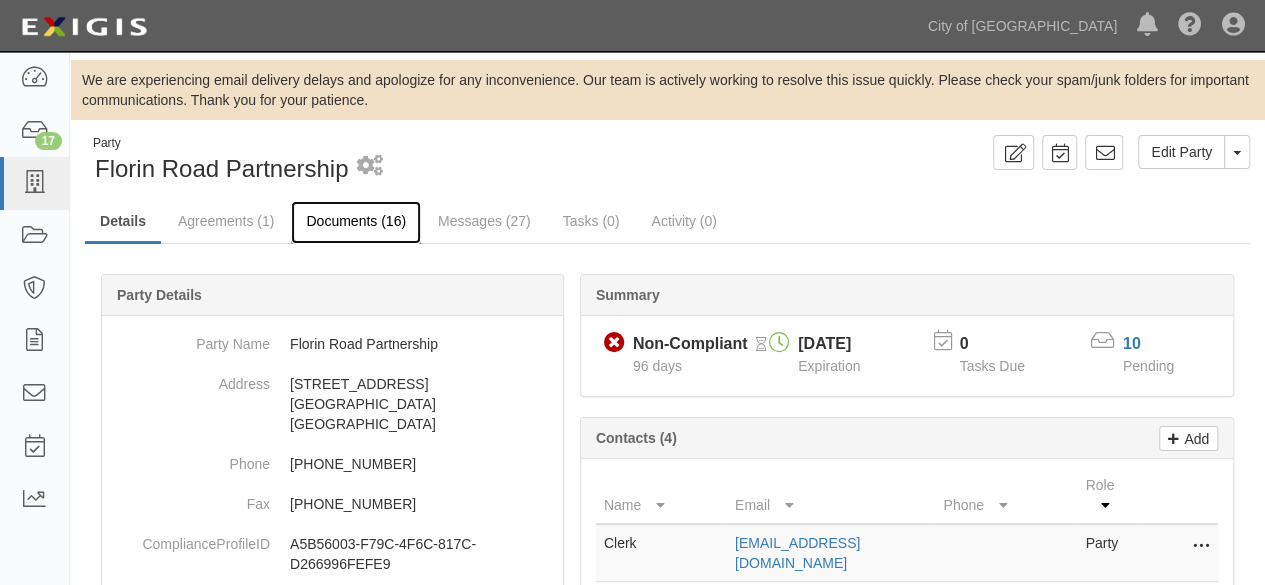 click on "Documents (16)" at bounding box center (356, 222) 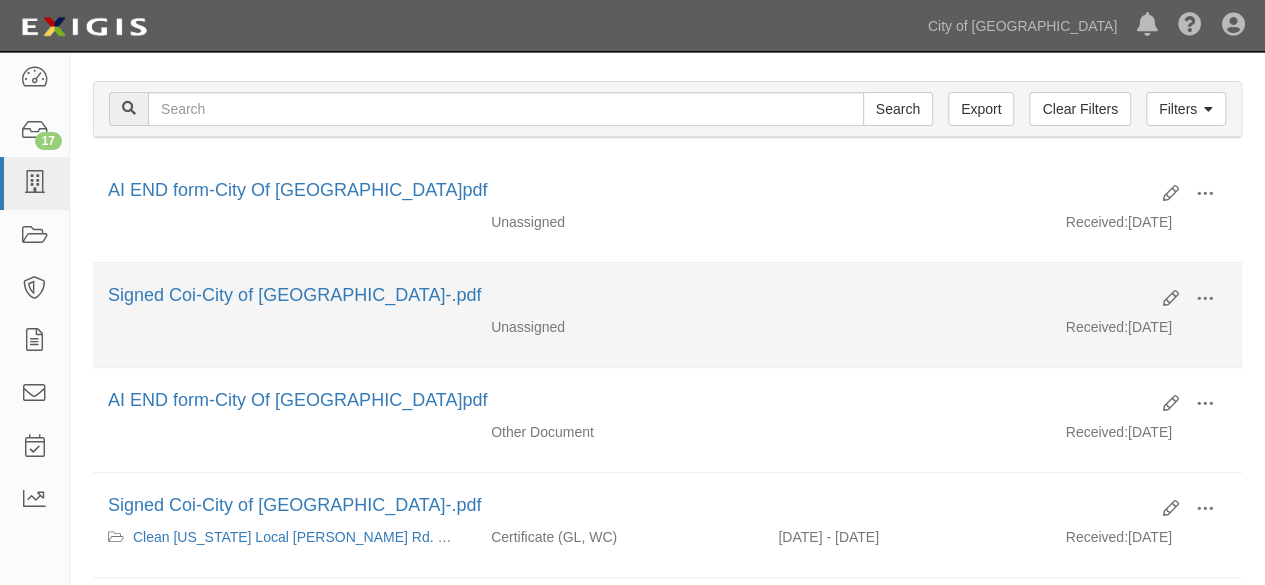 scroll, scrollTop: 400, scrollLeft: 0, axis: vertical 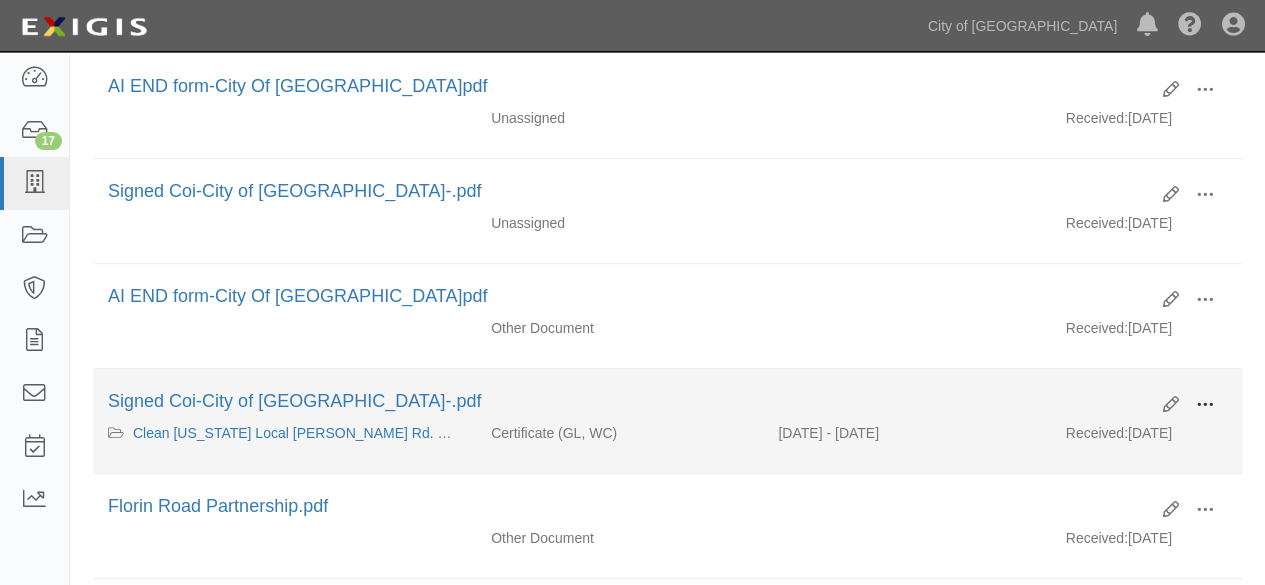 click at bounding box center [1205, 405] 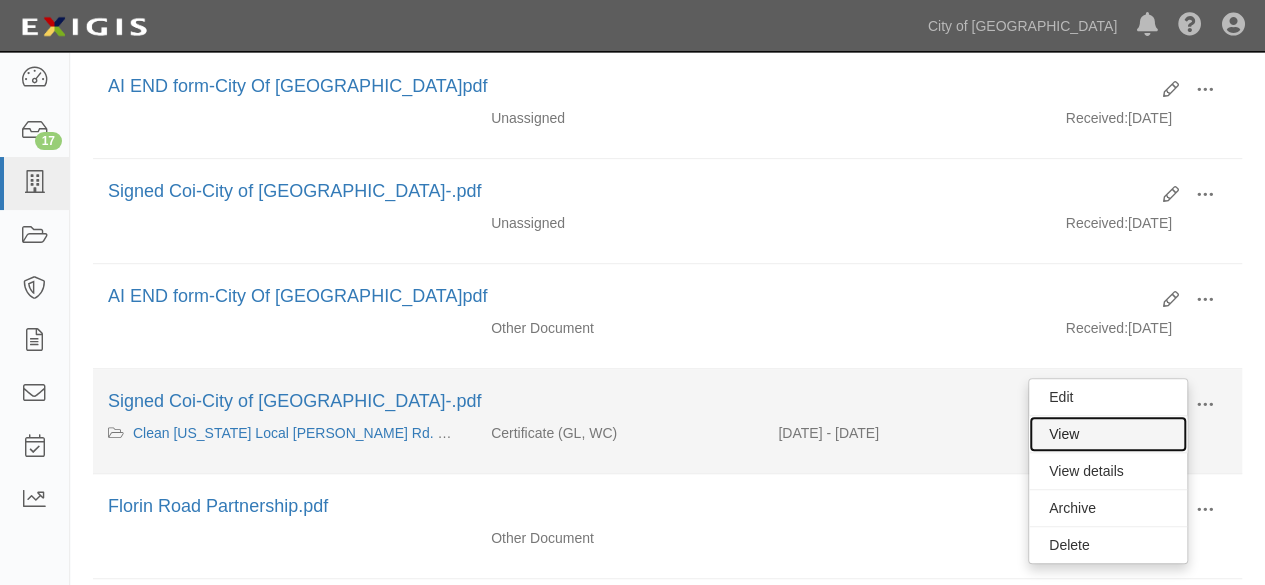 click on "View" at bounding box center (1108, 434) 